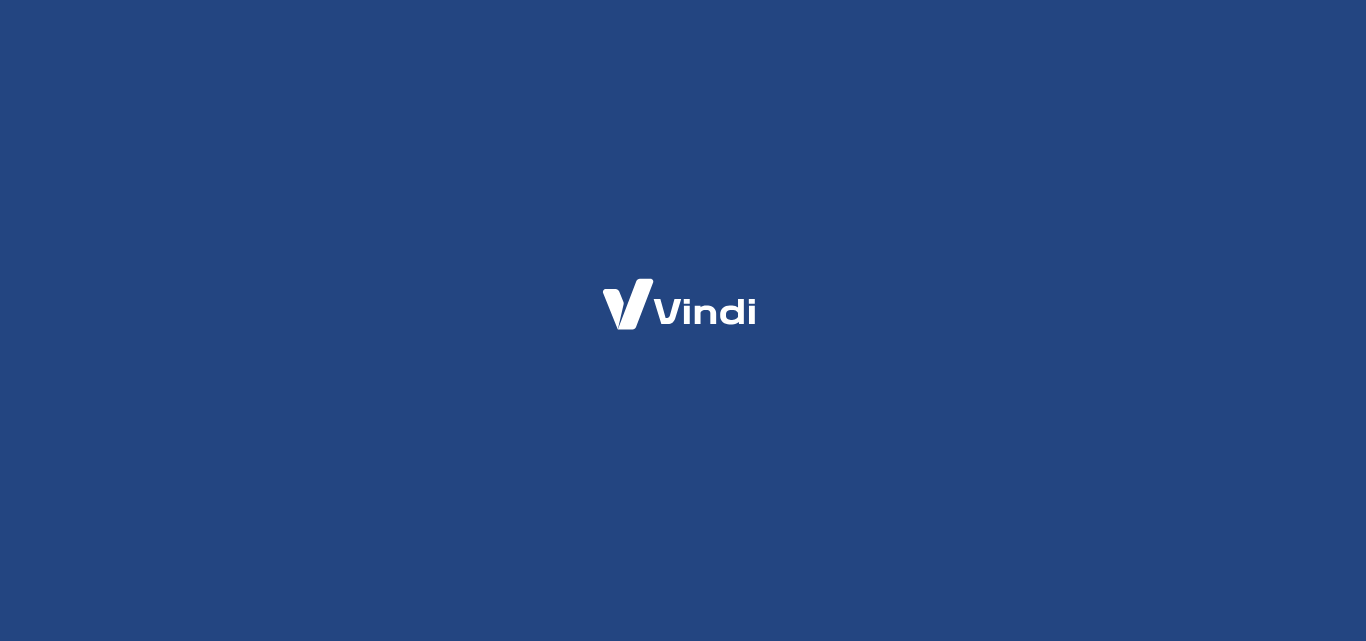 scroll, scrollTop: 0, scrollLeft: 0, axis: both 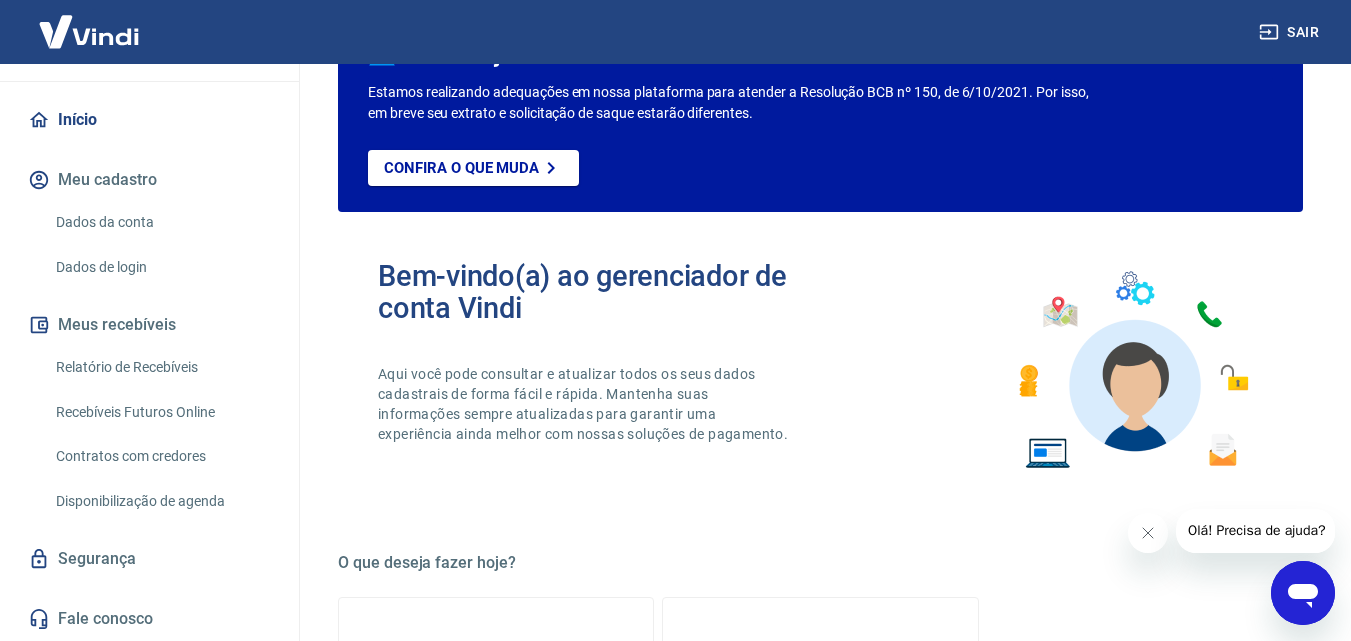 click on "Dados da conta" at bounding box center (161, 222) 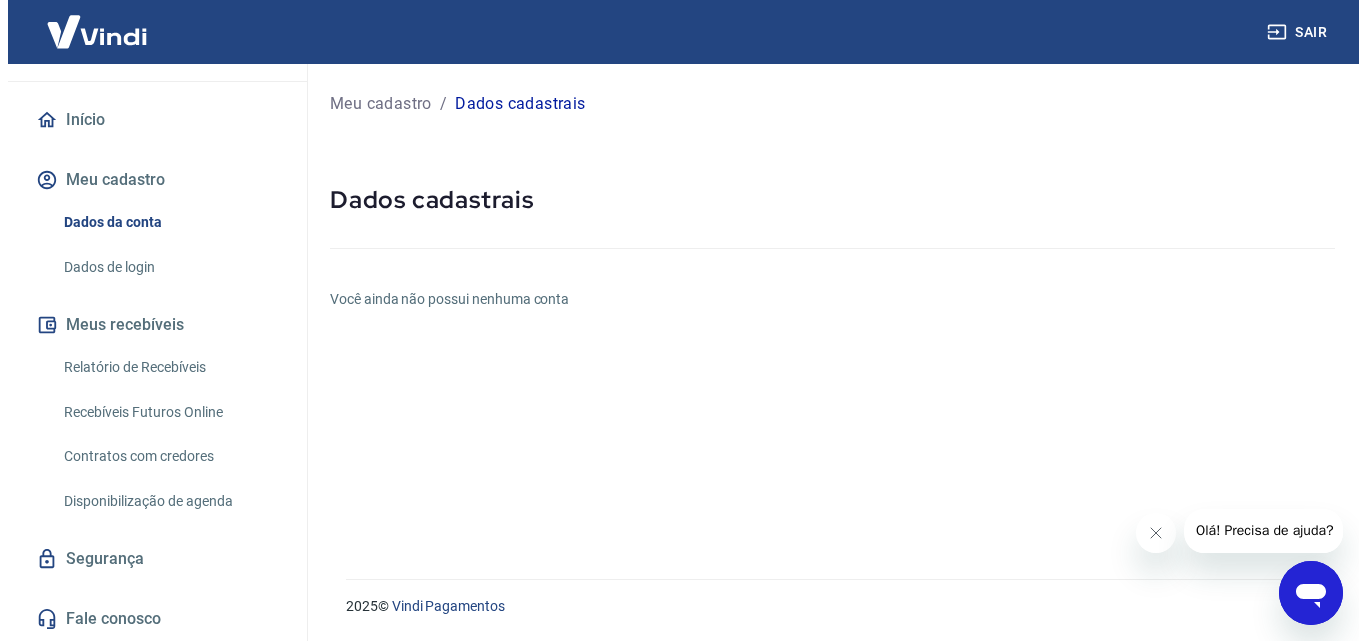 scroll, scrollTop: 0, scrollLeft: 0, axis: both 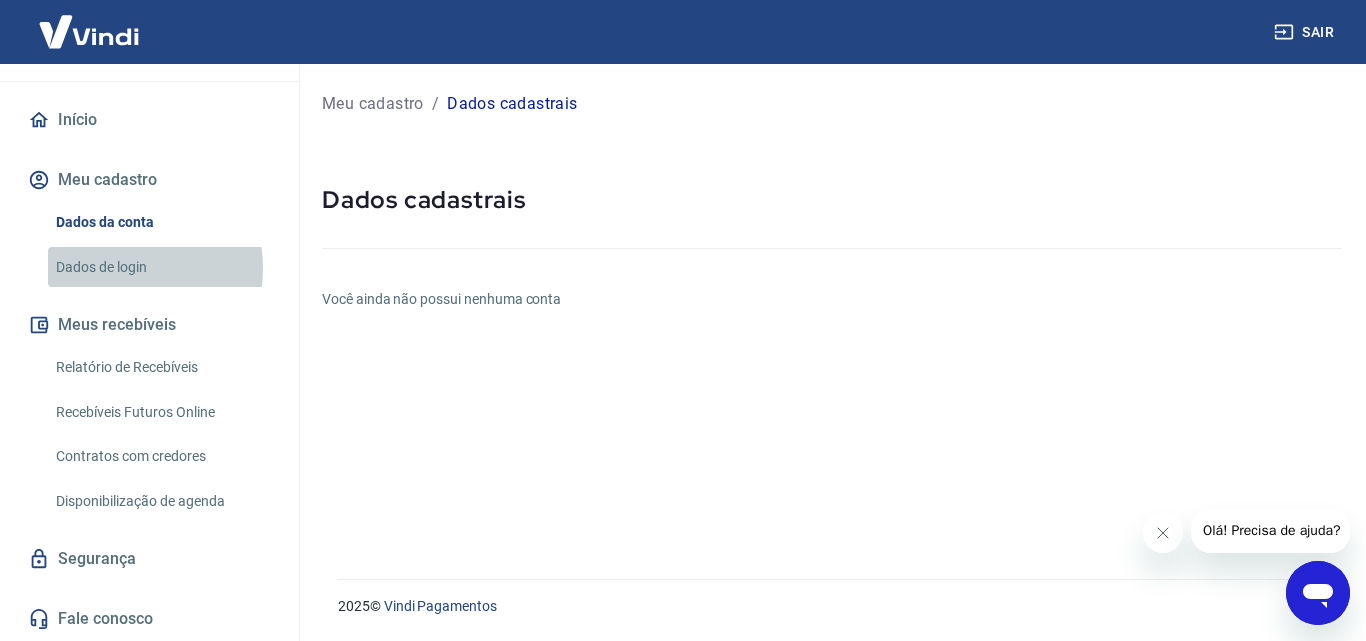 click on "Dados de login" at bounding box center [161, 267] 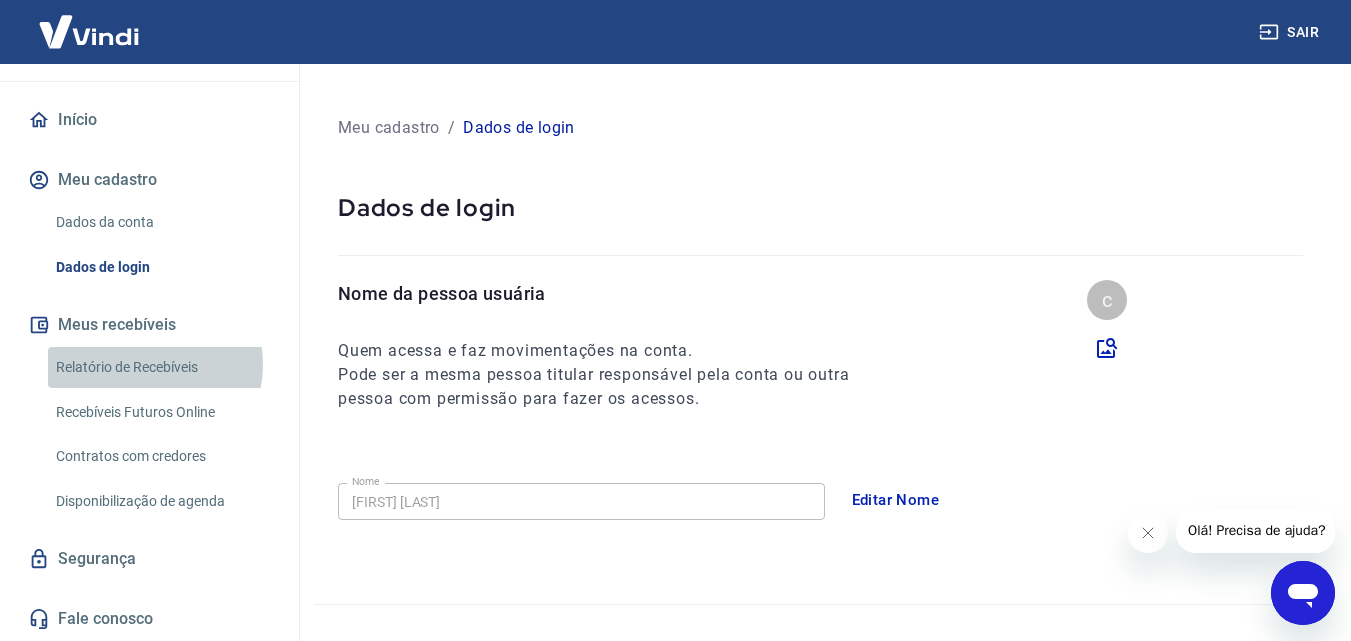 click on "Relatório de Recebíveis" at bounding box center [161, 367] 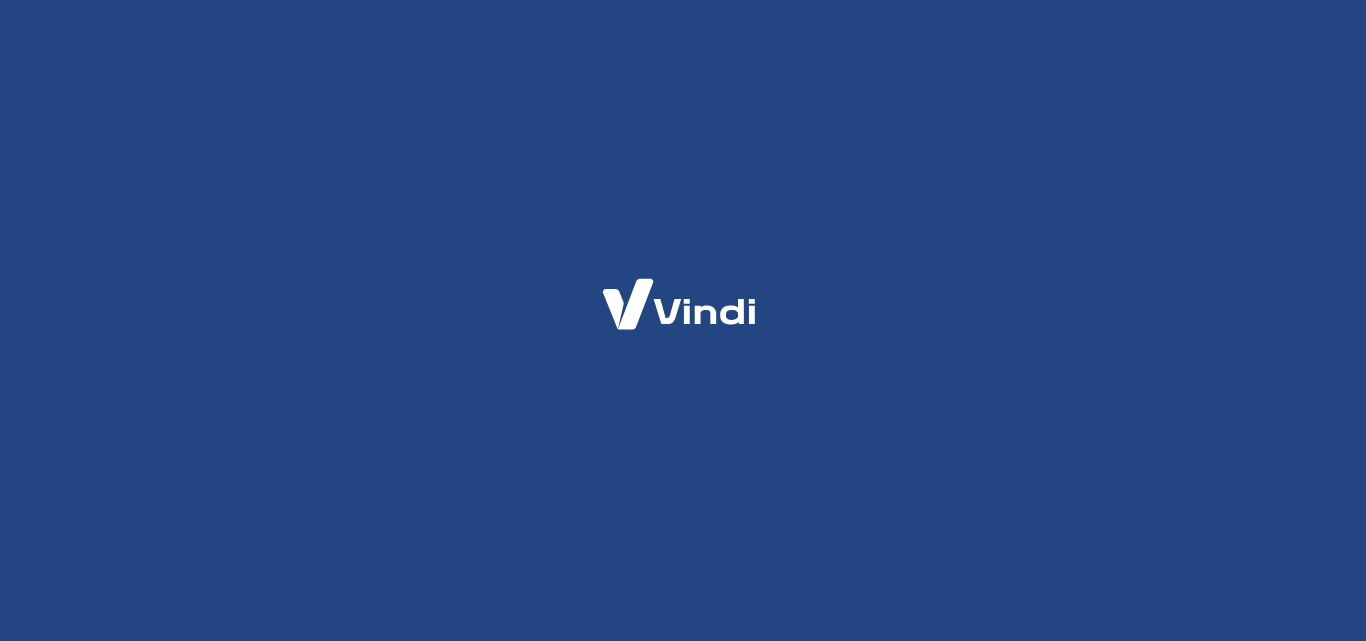 scroll, scrollTop: 0, scrollLeft: 0, axis: both 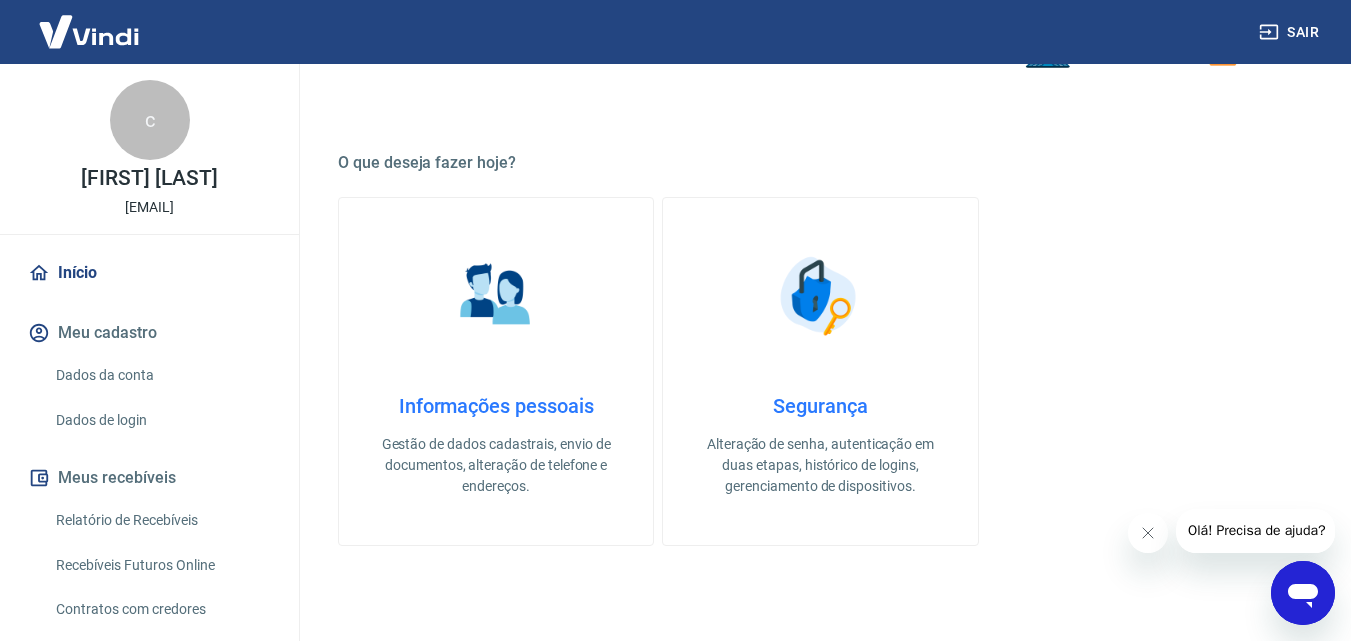click on "Início" at bounding box center (149, 273) 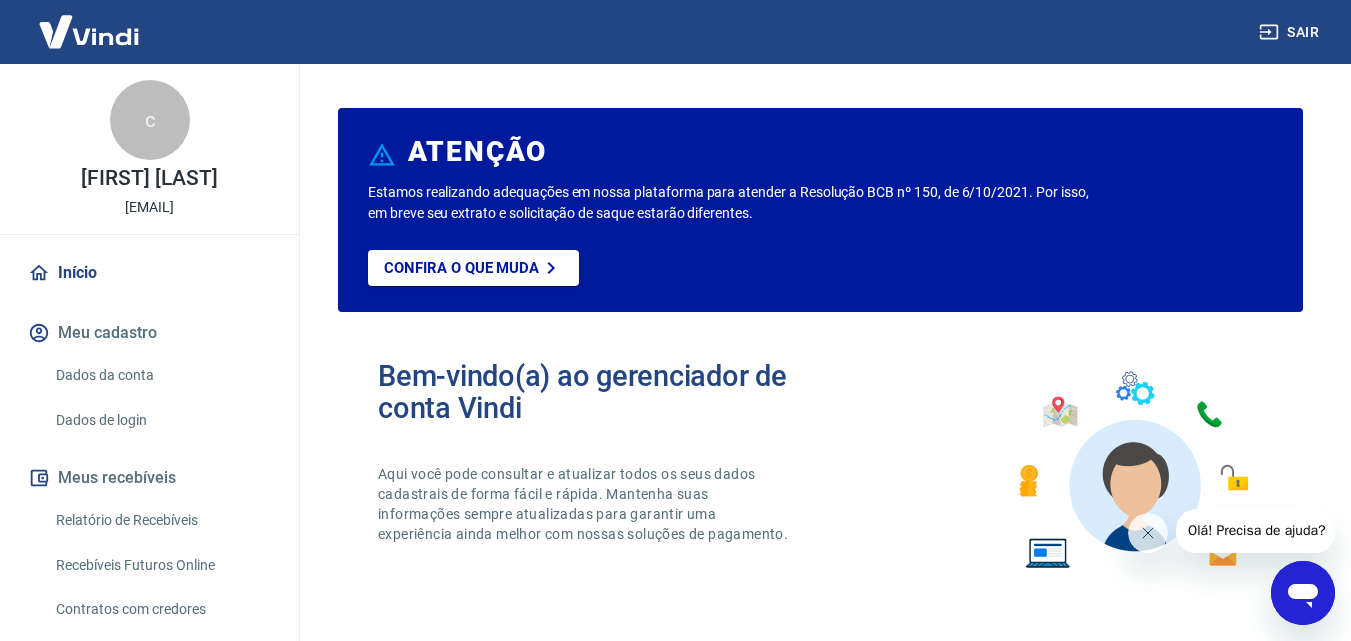 click on "Dados da conta" at bounding box center [161, 375] 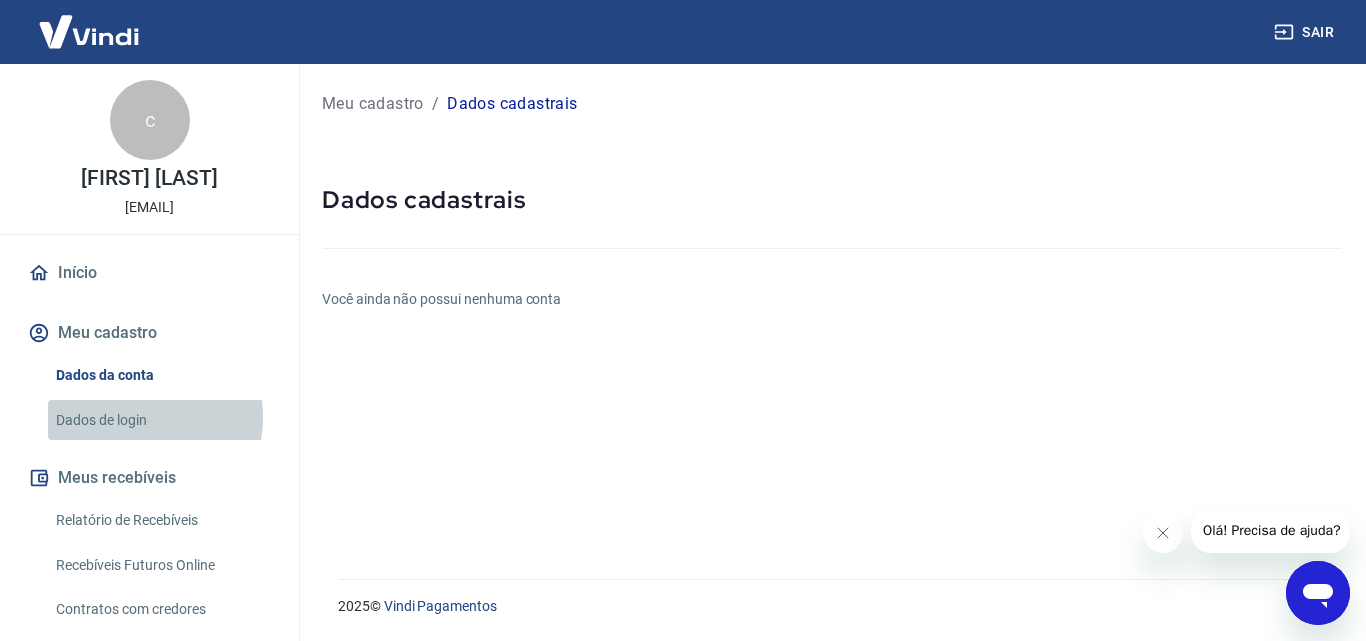 click on "Dados de login" at bounding box center (161, 420) 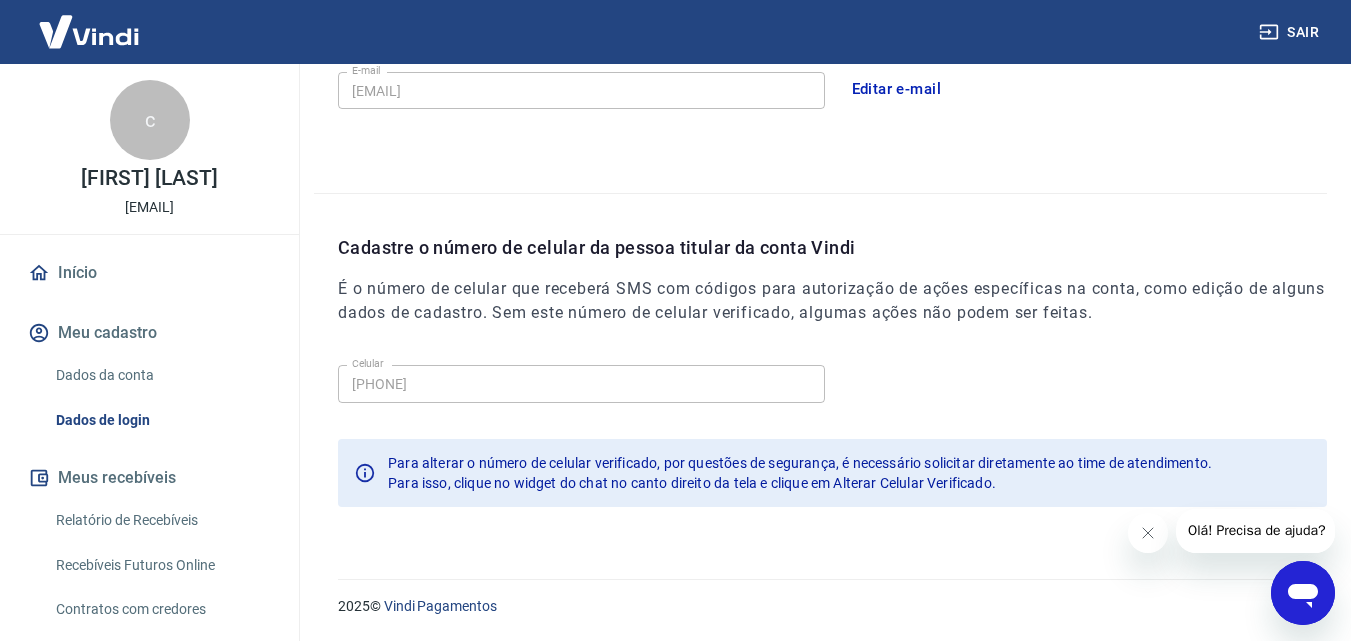 scroll, scrollTop: 340, scrollLeft: 0, axis: vertical 